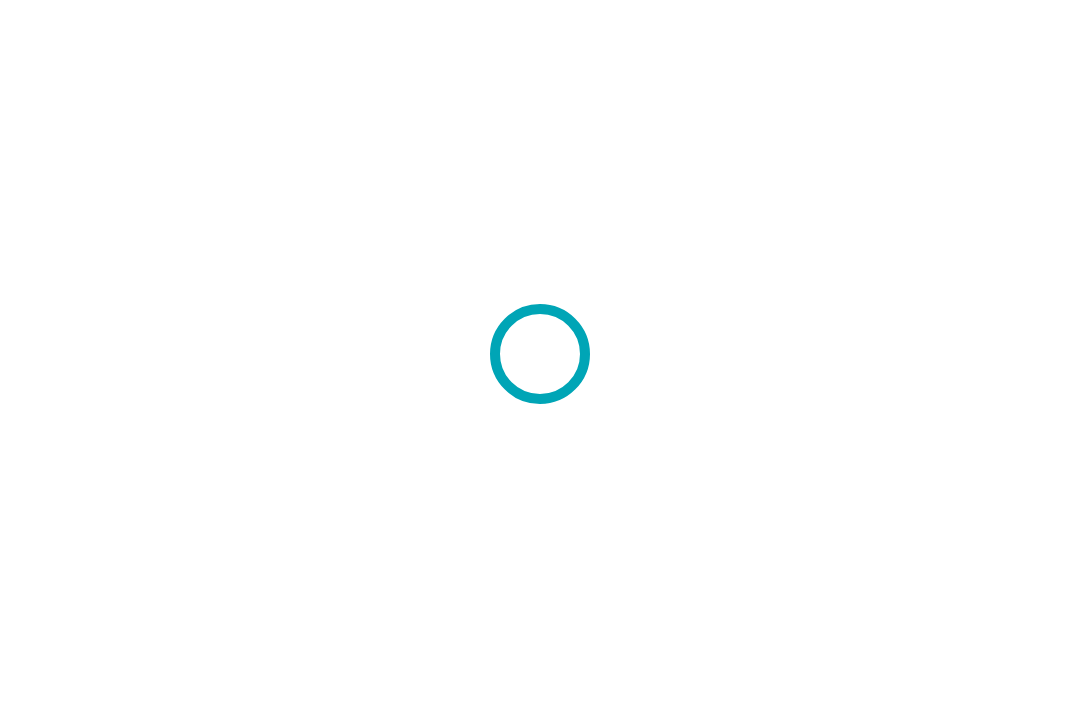 scroll, scrollTop: 0, scrollLeft: 0, axis: both 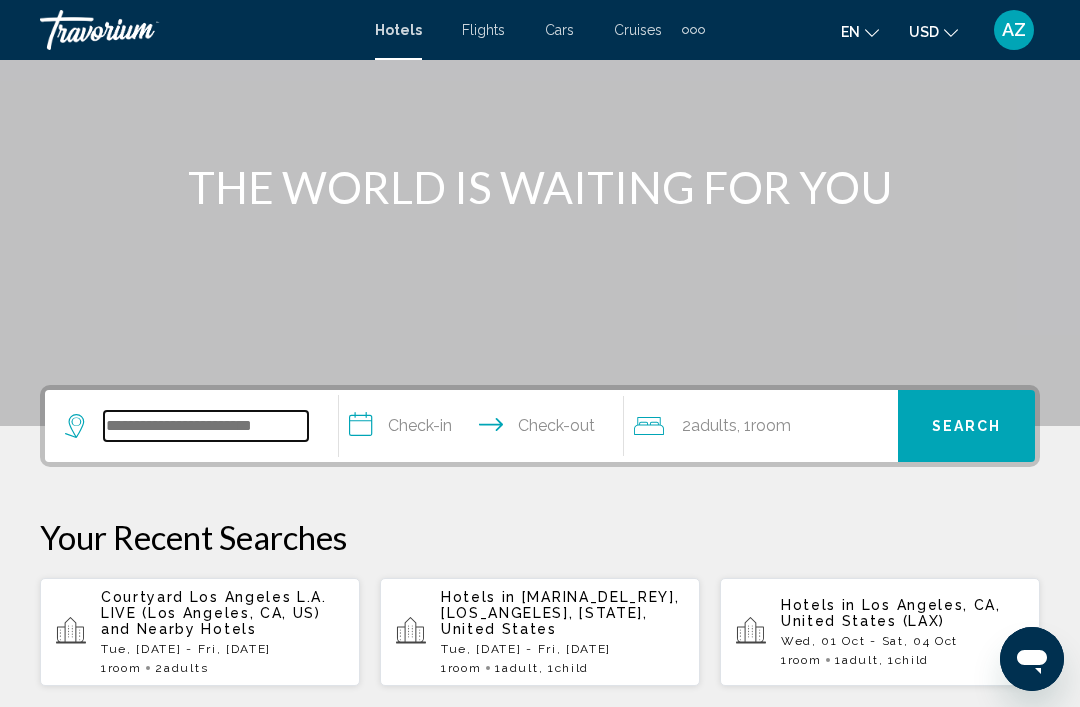 click at bounding box center [206, 426] 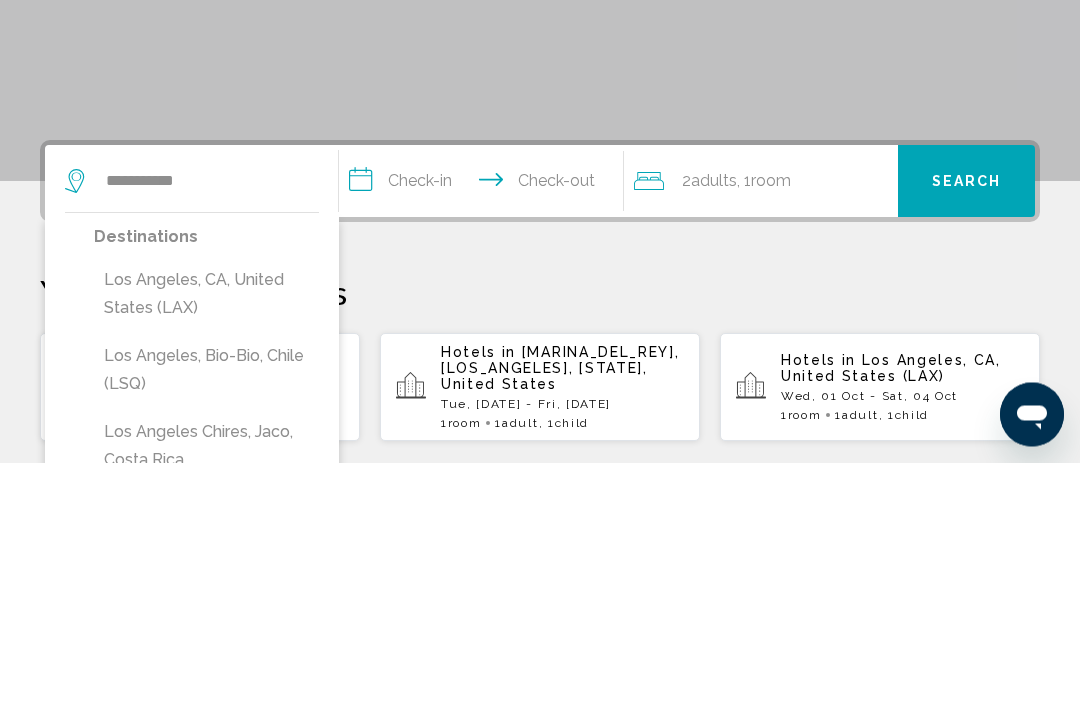 click on "Los Angeles, CA, United States (LAX)" at bounding box center (210, 539) 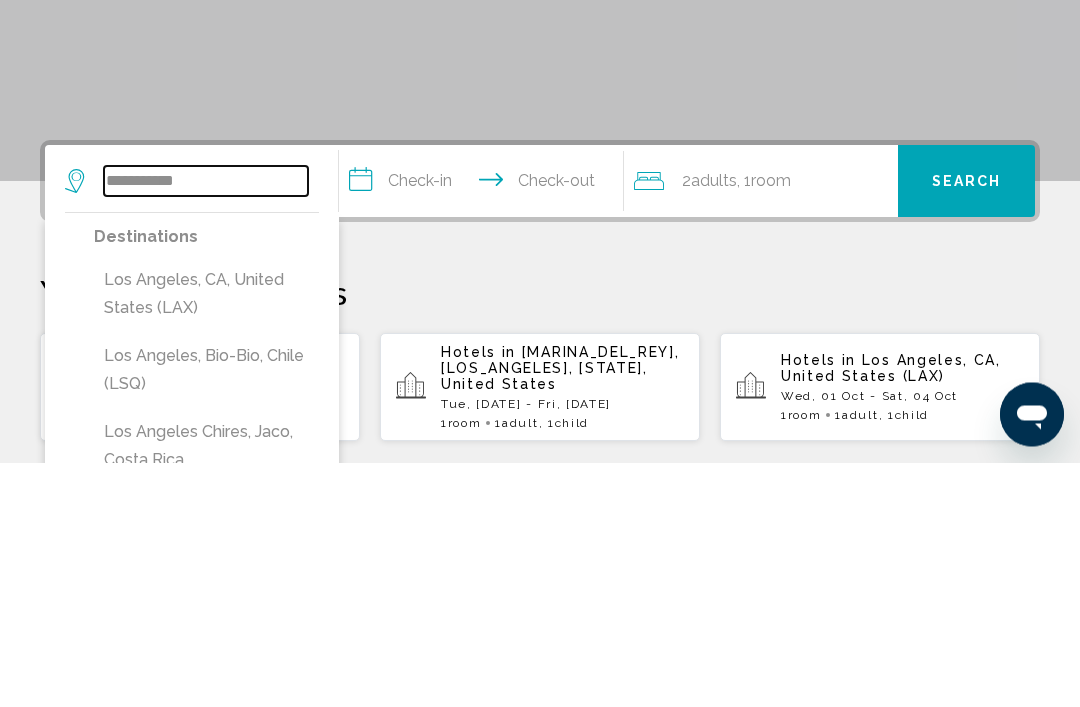 type on "**********" 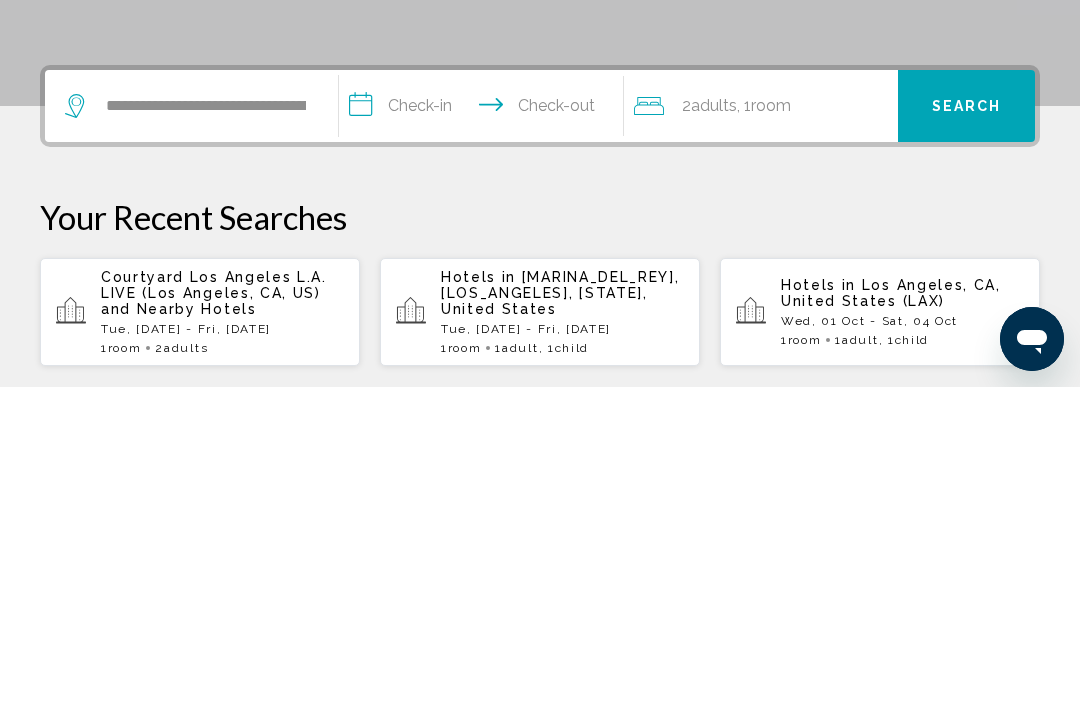 click on "**********" at bounding box center [485, 429] 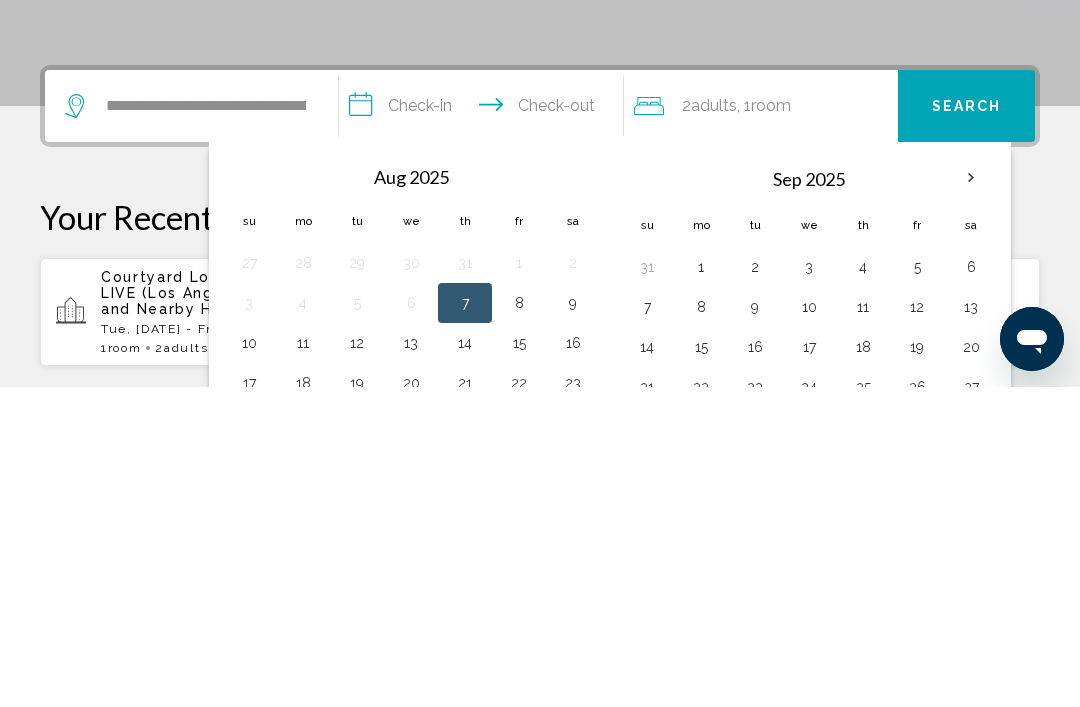scroll, scrollTop: 494, scrollLeft: 0, axis: vertical 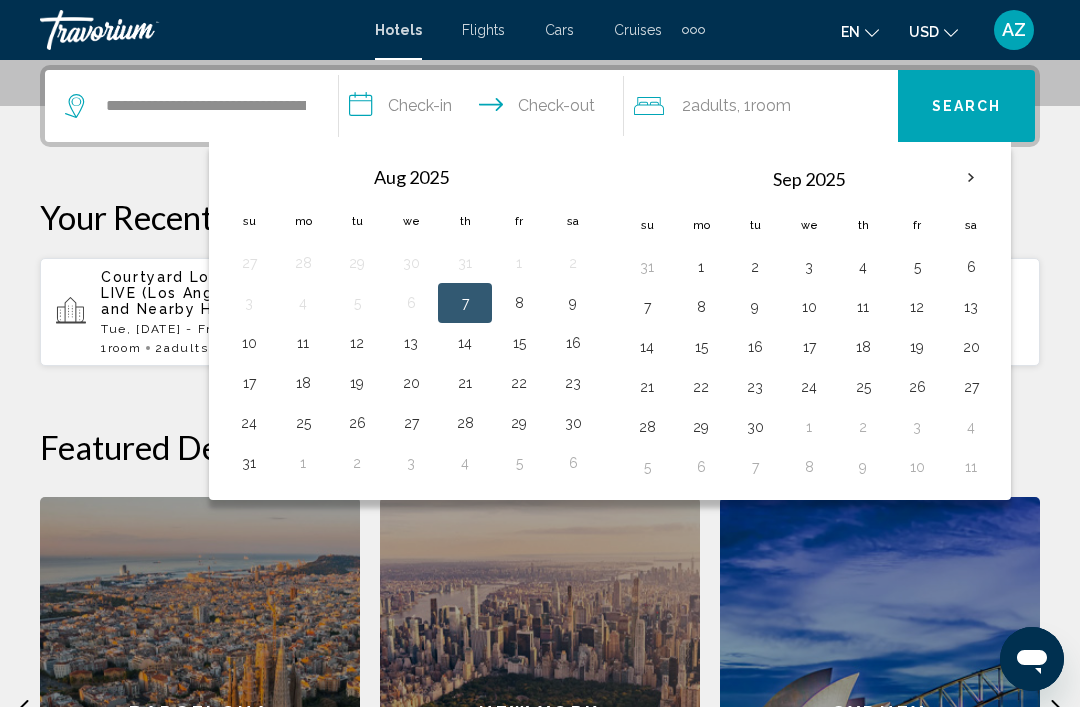 click at bounding box center (971, 178) 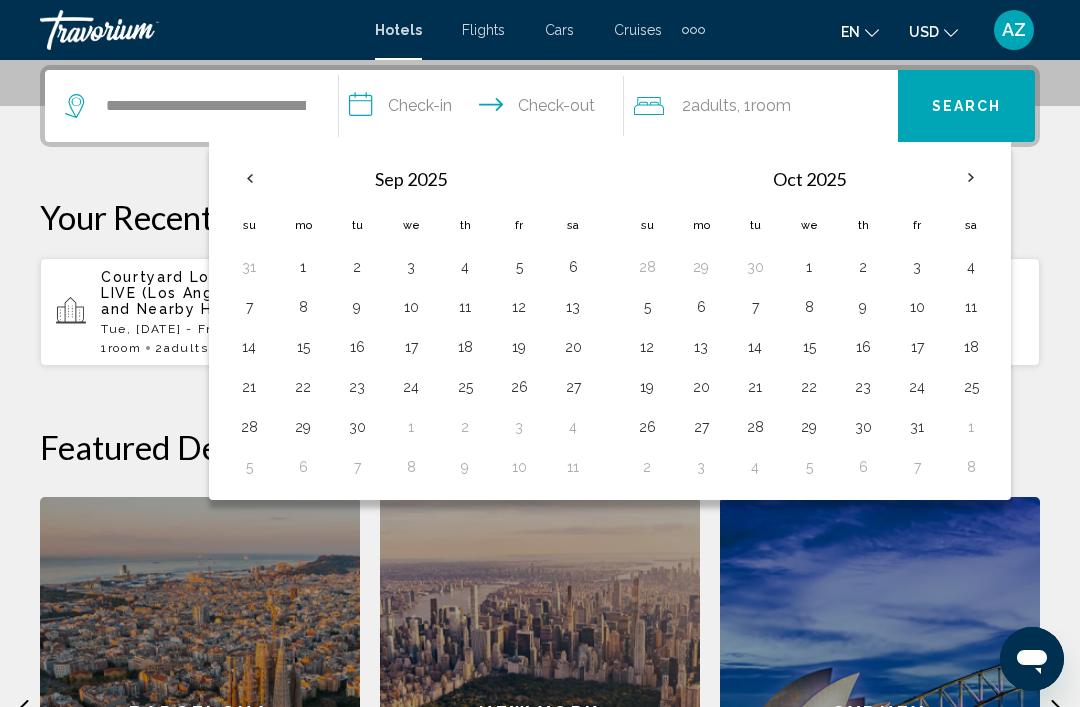 click on "1" at bounding box center (809, 267) 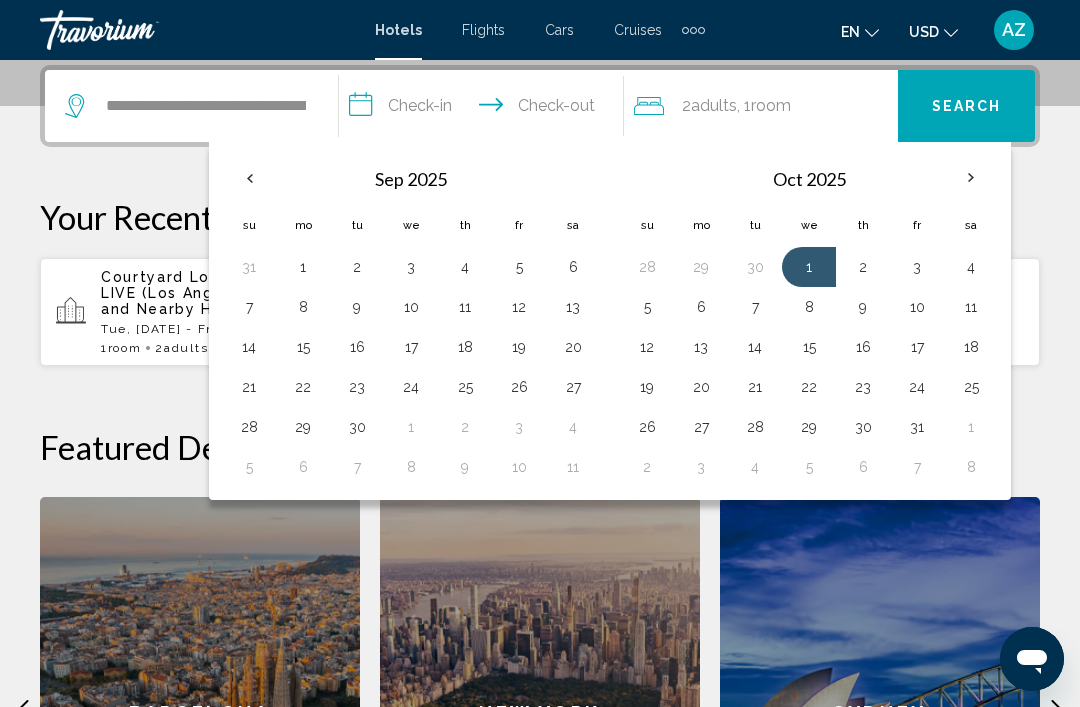click on "4" at bounding box center (971, 267) 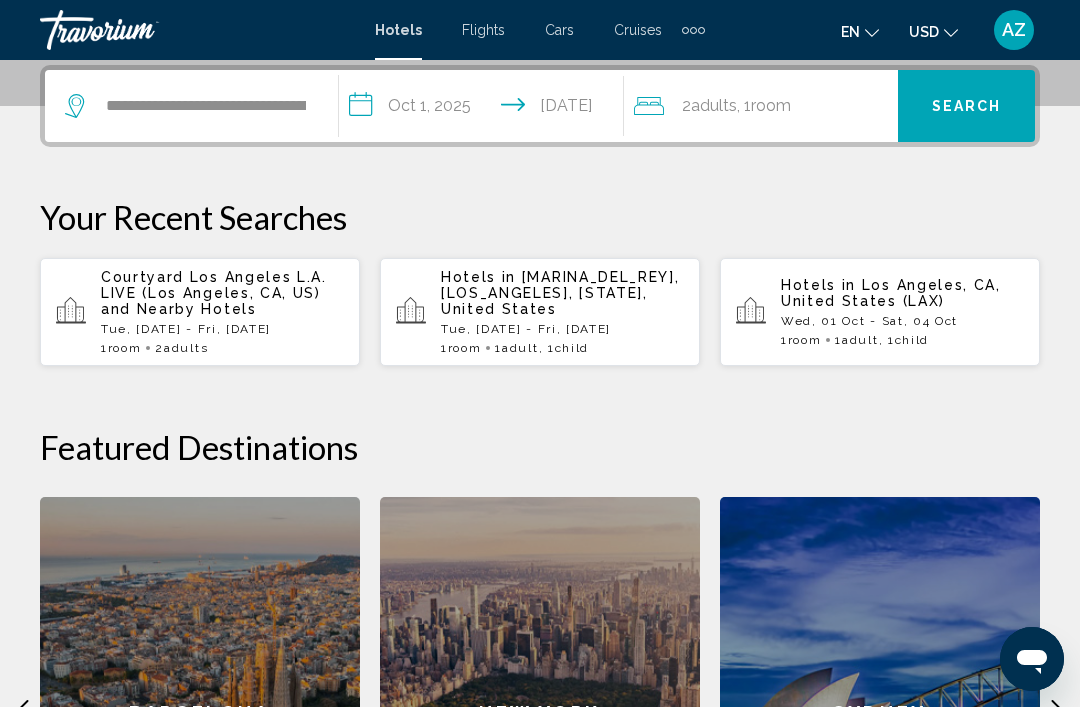 click on "2  Adult Adults , 1  Room rooms" 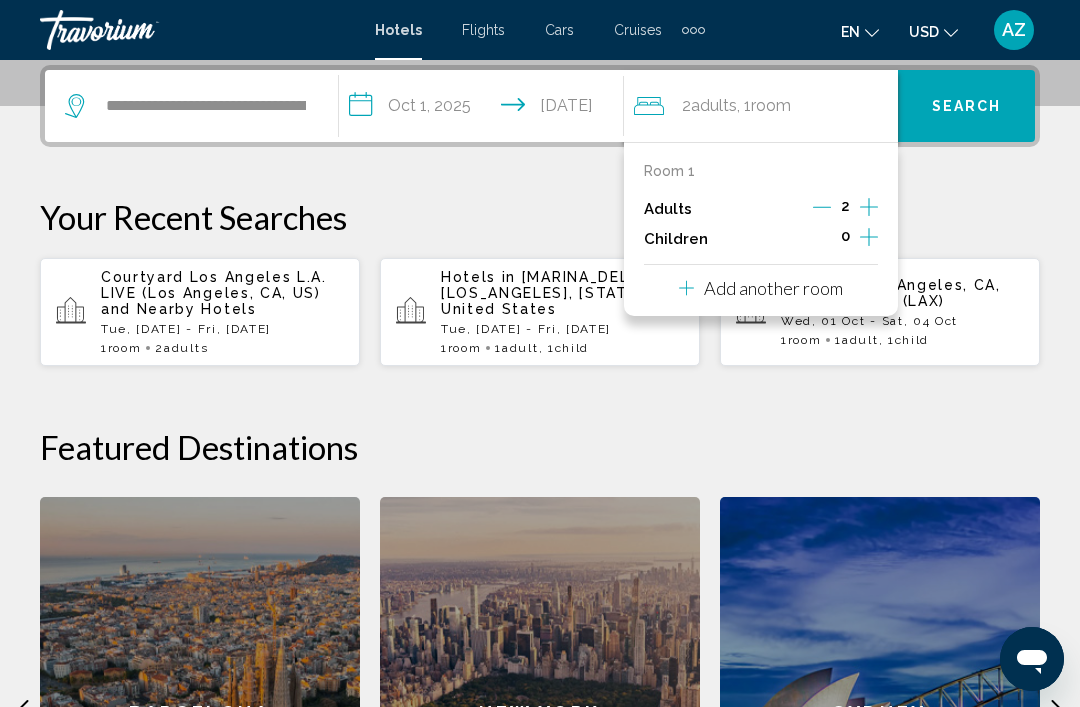 click 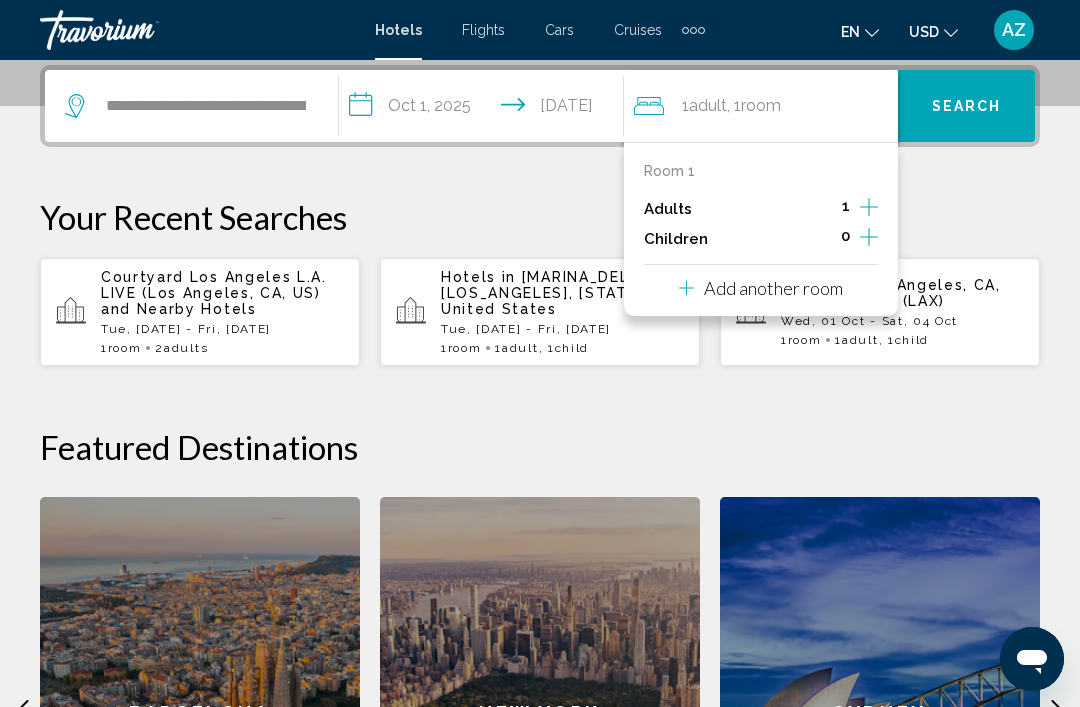 click 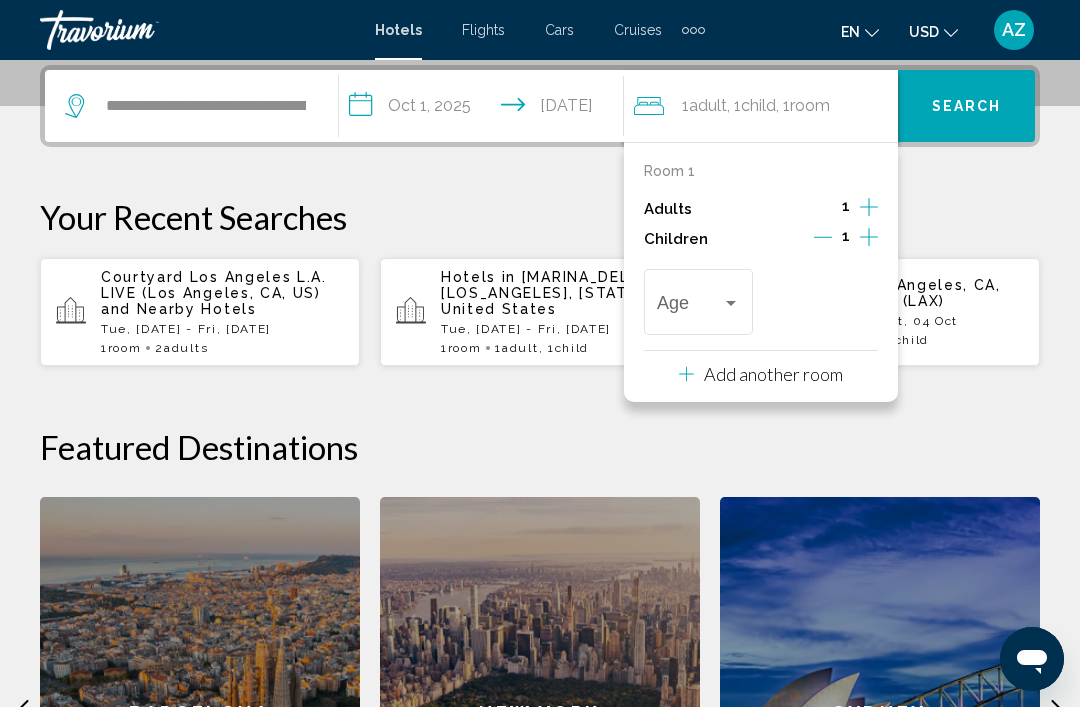 click at bounding box center (689, 307) 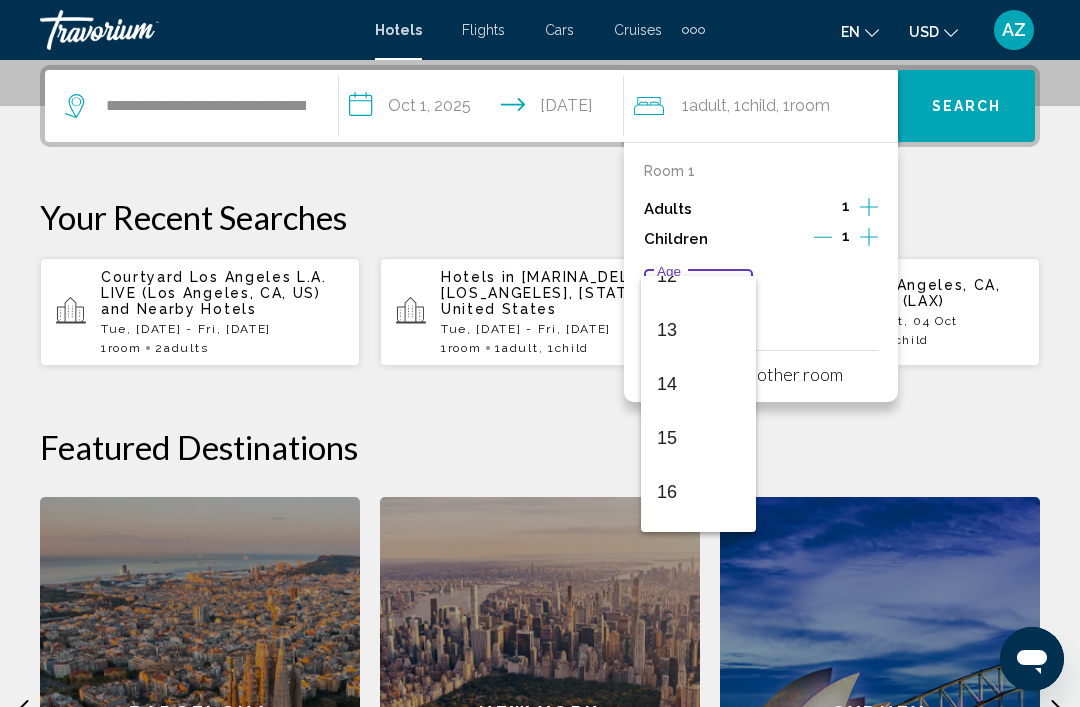 scroll, scrollTop: 680, scrollLeft: 0, axis: vertical 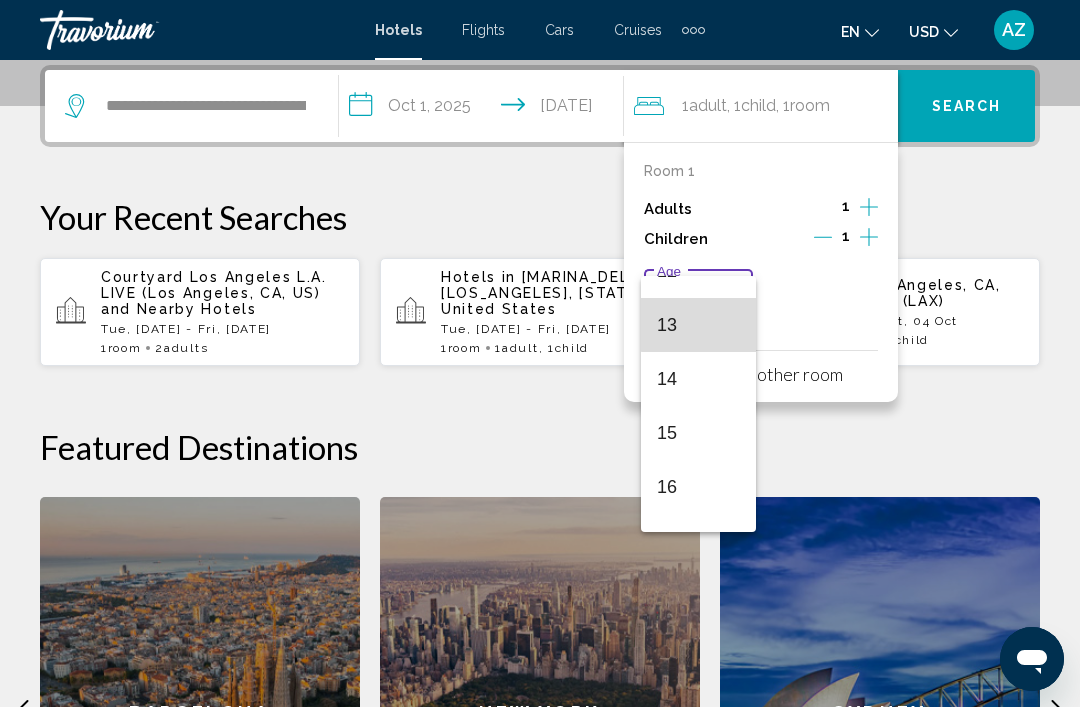 click on "13" at bounding box center (698, 325) 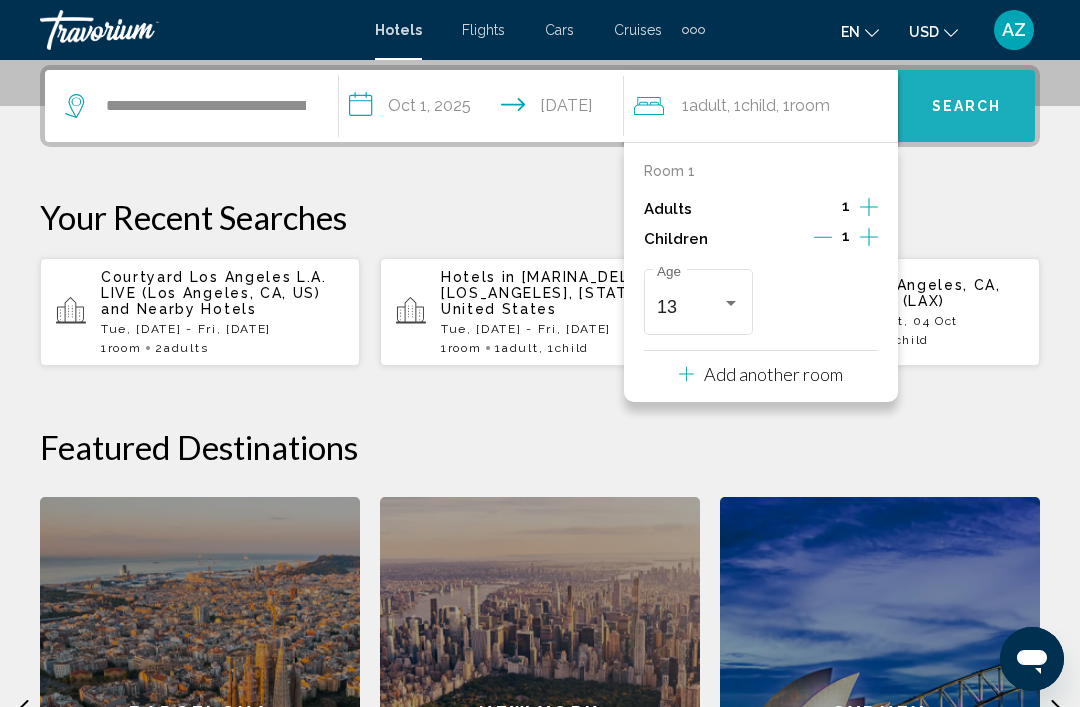 click on "Search" at bounding box center [967, 107] 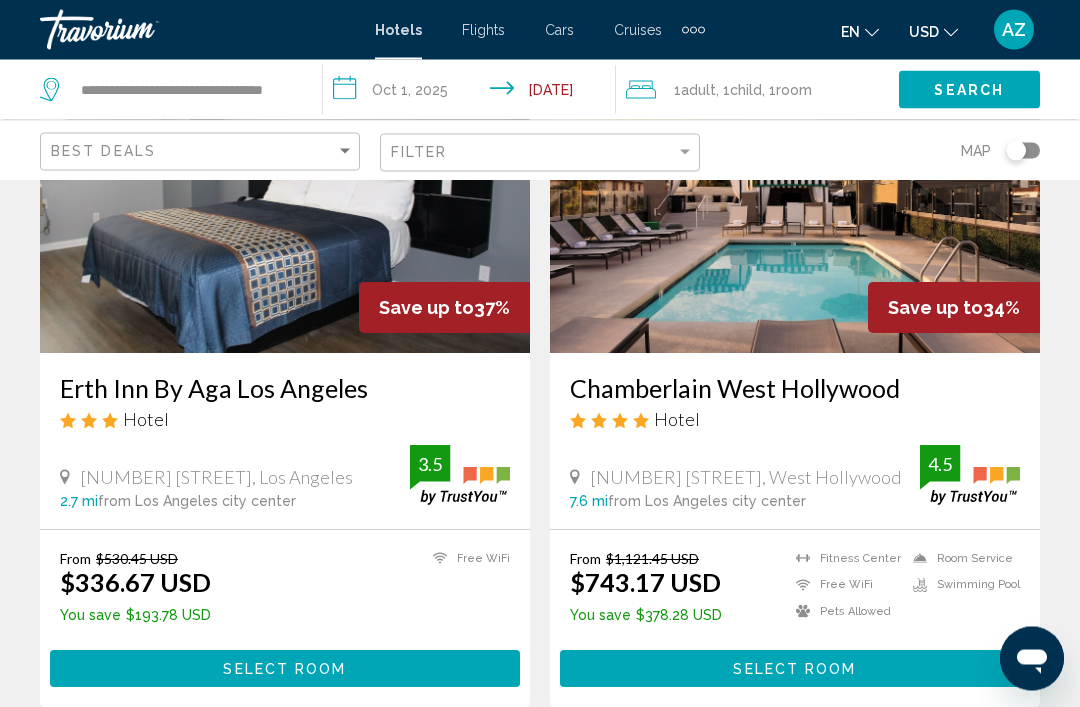scroll, scrollTop: 2388, scrollLeft: 0, axis: vertical 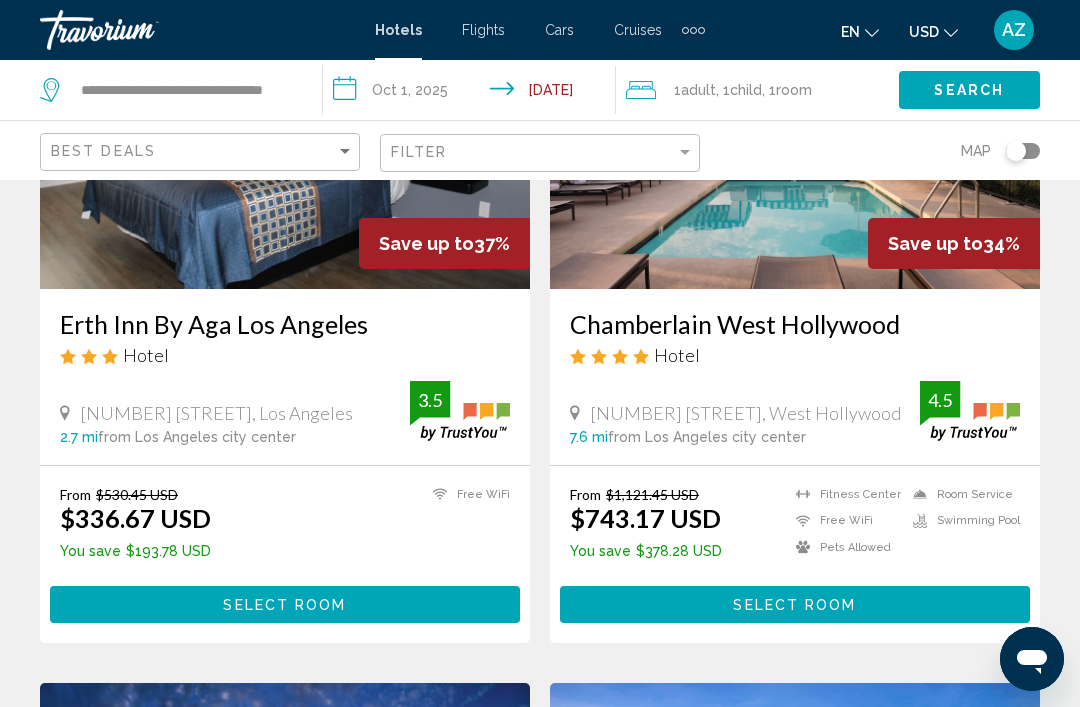 click on "Select Room" at bounding box center (794, 605) 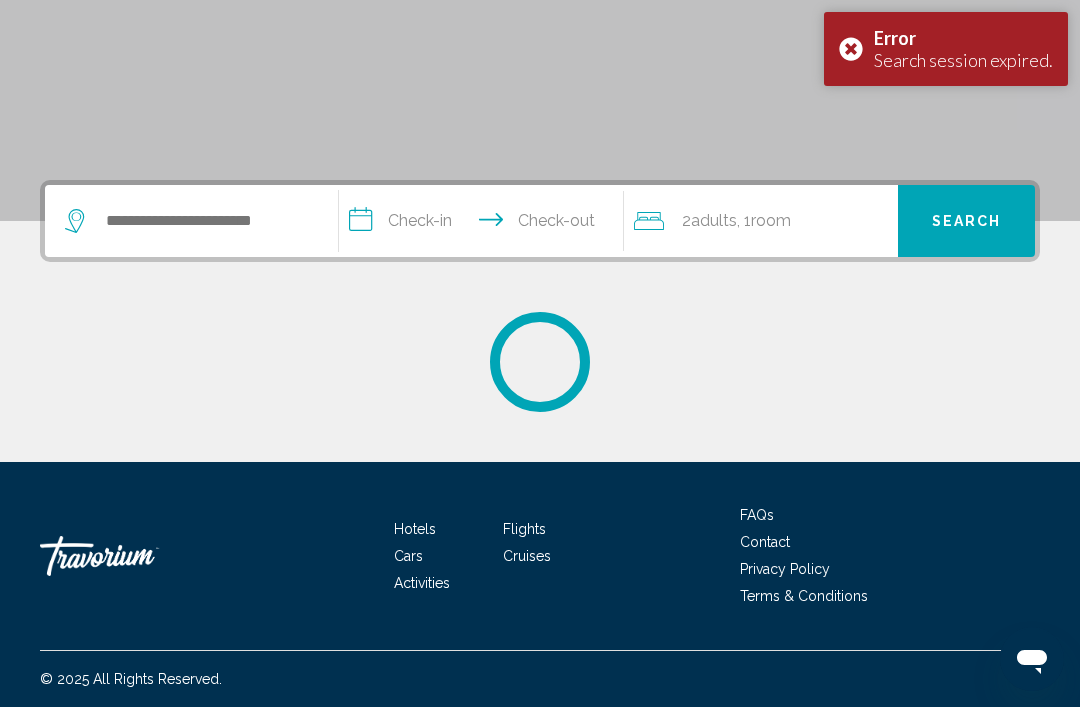 scroll, scrollTop: 0, scrollLeft: 0, axis: both 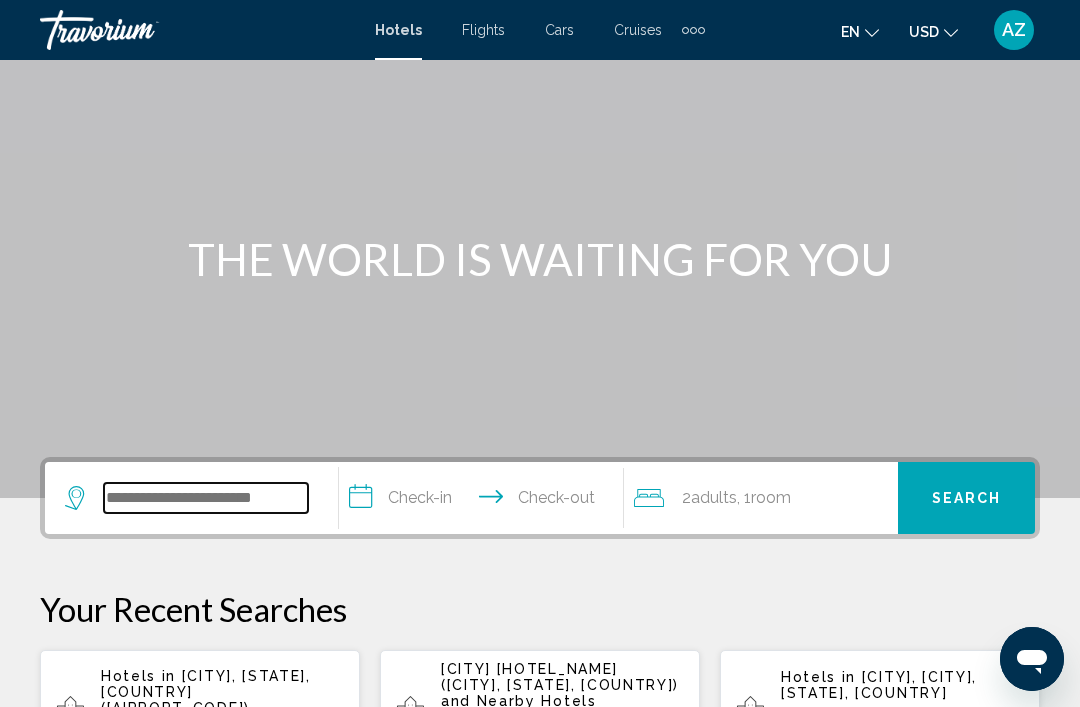 click at bounding box center [206, 498] 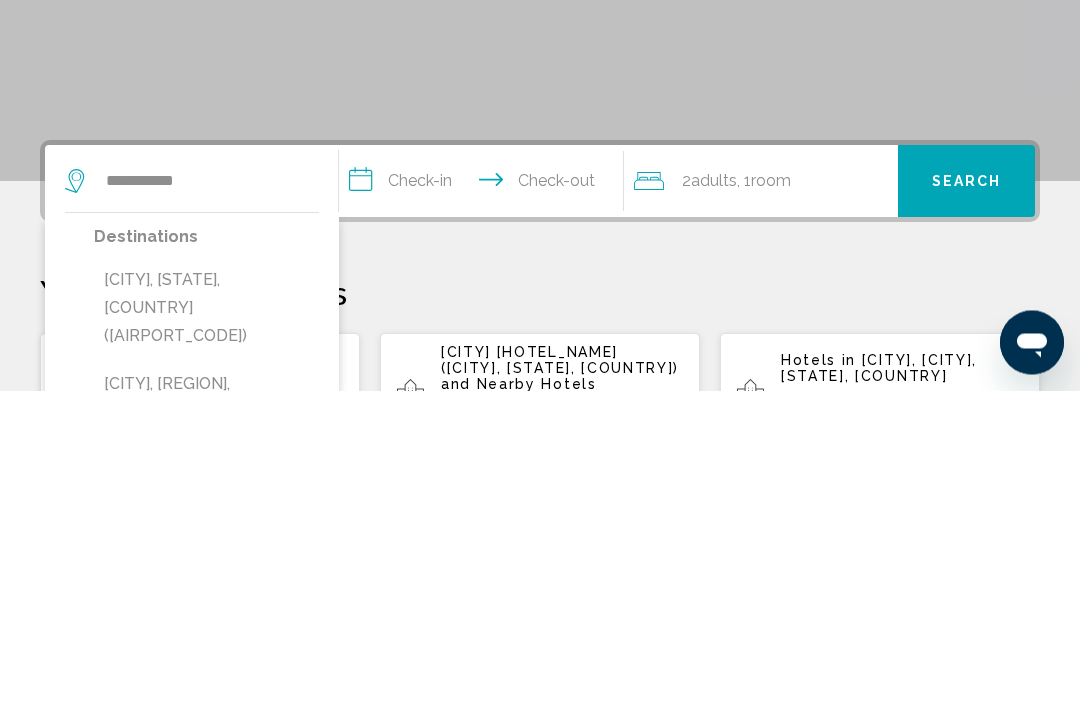 click on "[CITY], [STATE], [COUNTRY] ([AIRPORT_CODE])" at bounding box center (206, 625) 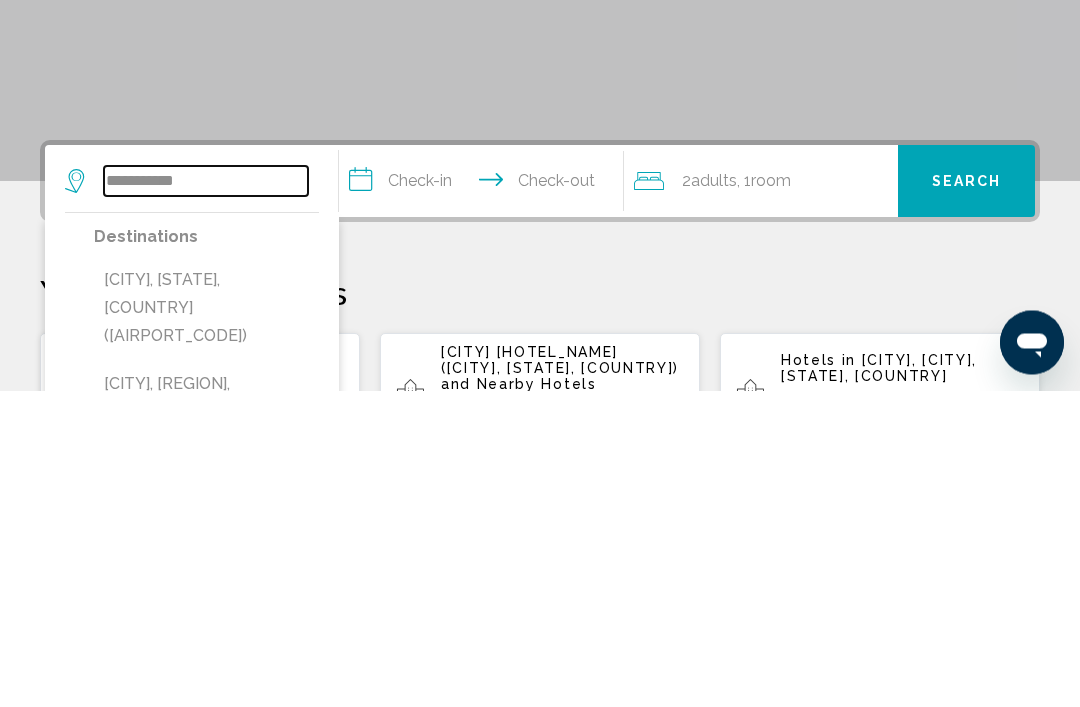 type on "**********" 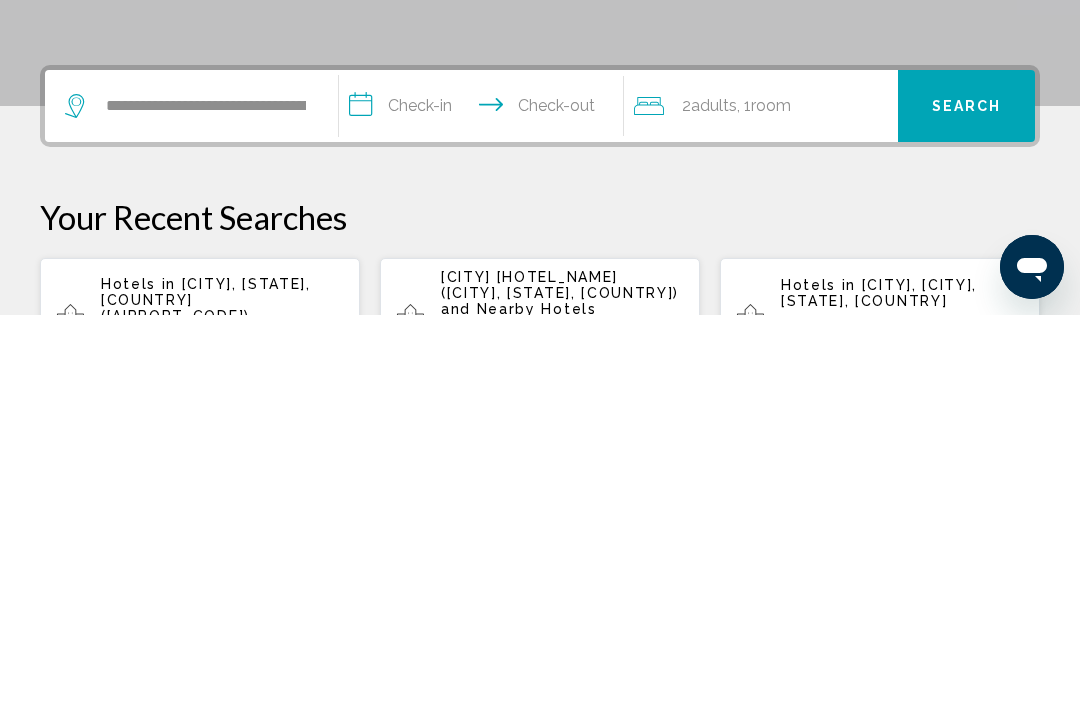 click on "**********" at bounding box center [485, 501] 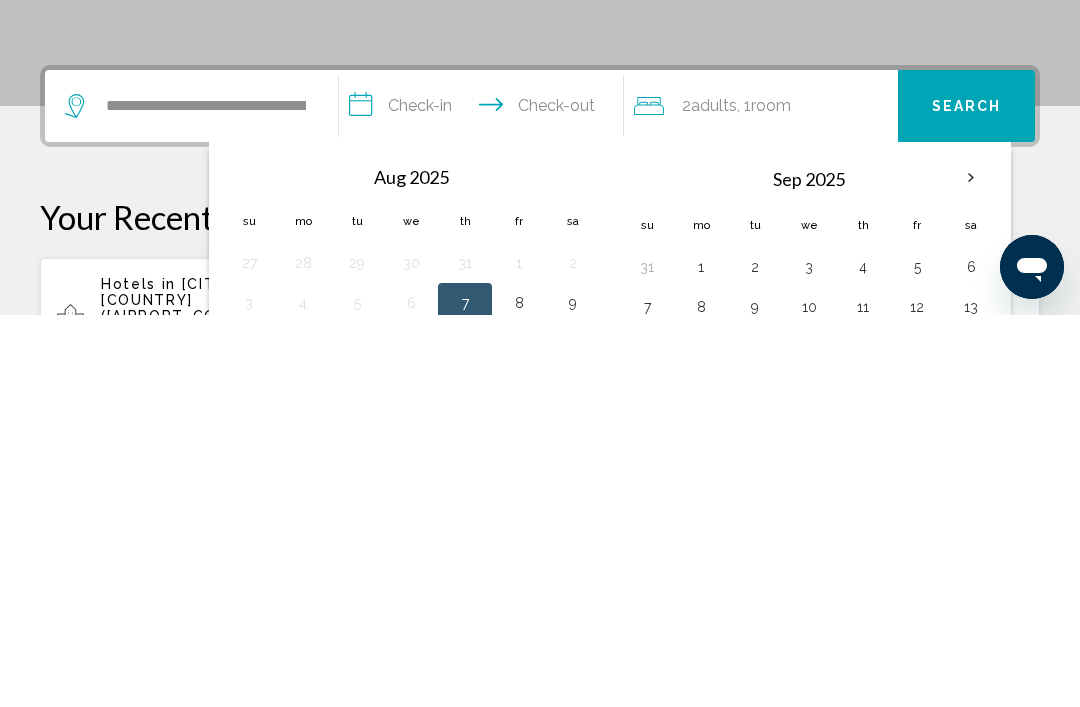 scroll, scrollTop: 494, scrollLeft: 0, axis: vertical 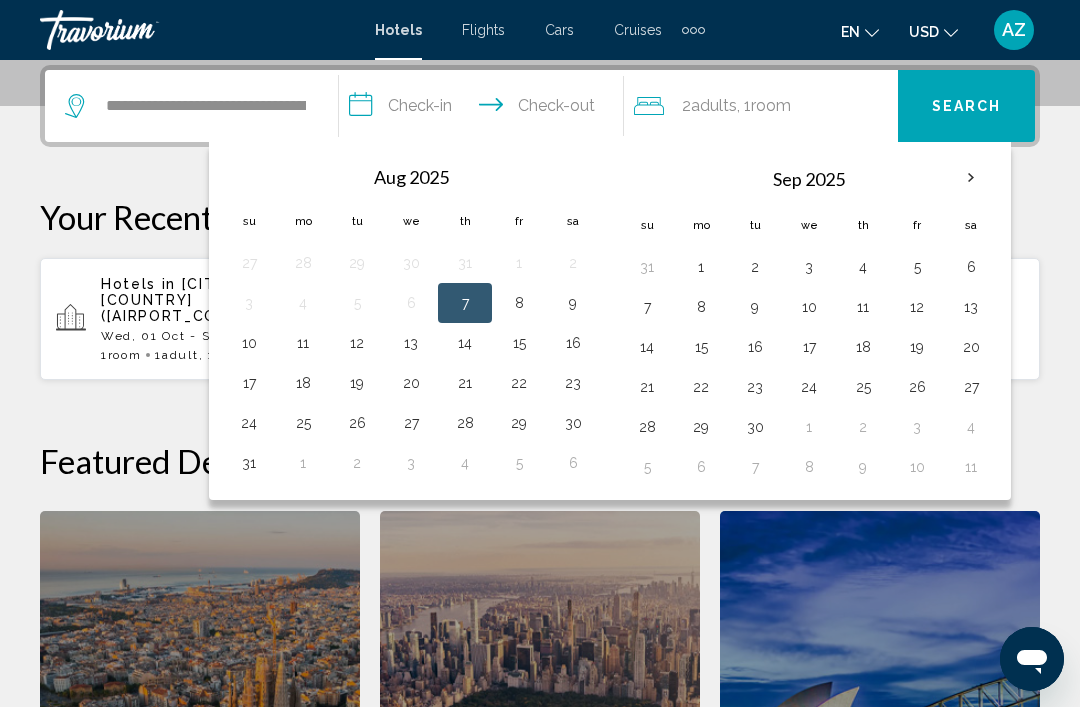 click at bounding box center [971, 178] 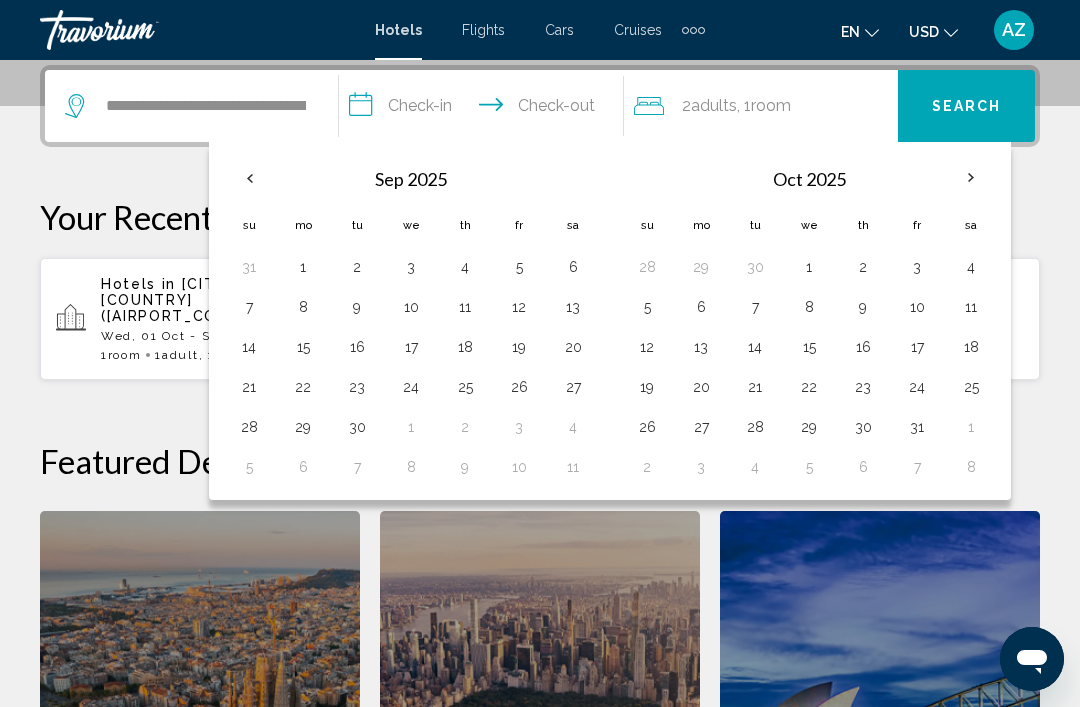 click on "1" at bounding box center [809, 267] 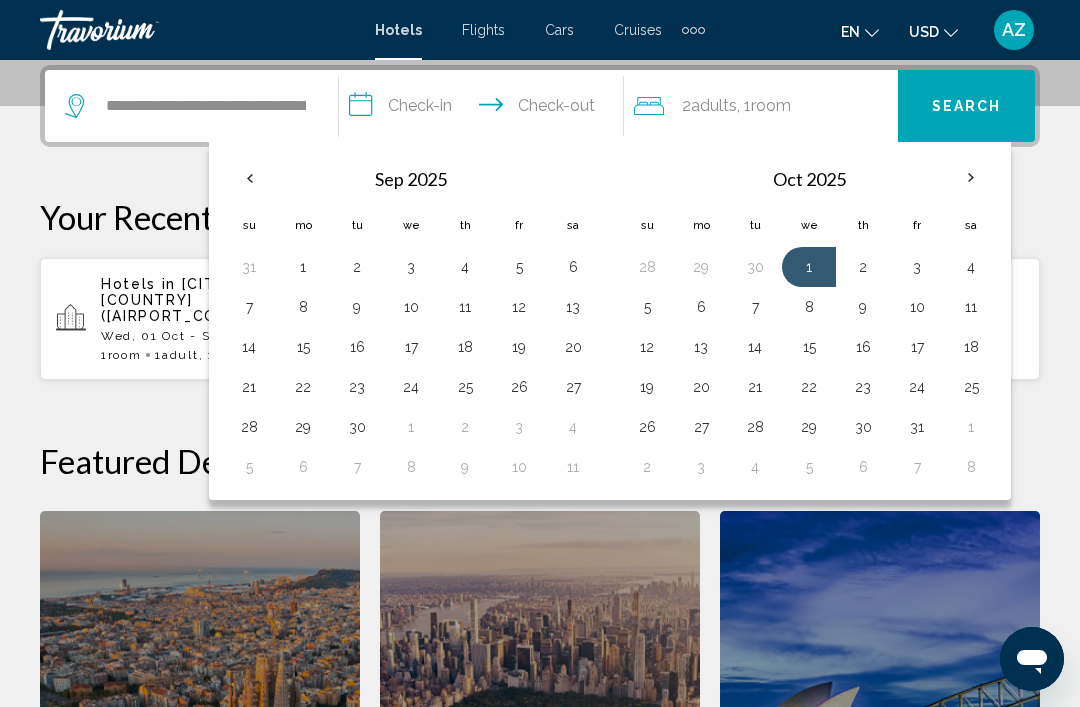 click on "4" at bounding box center (971, 267) 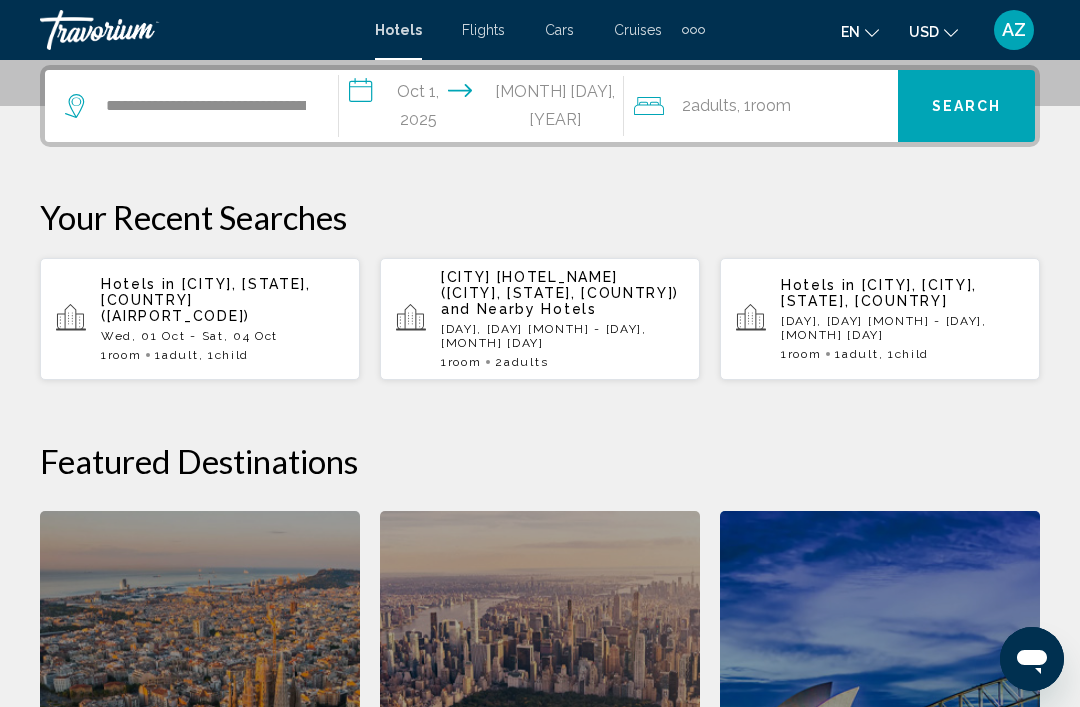 click on "2  Adult Adults , 1  Room rooms" 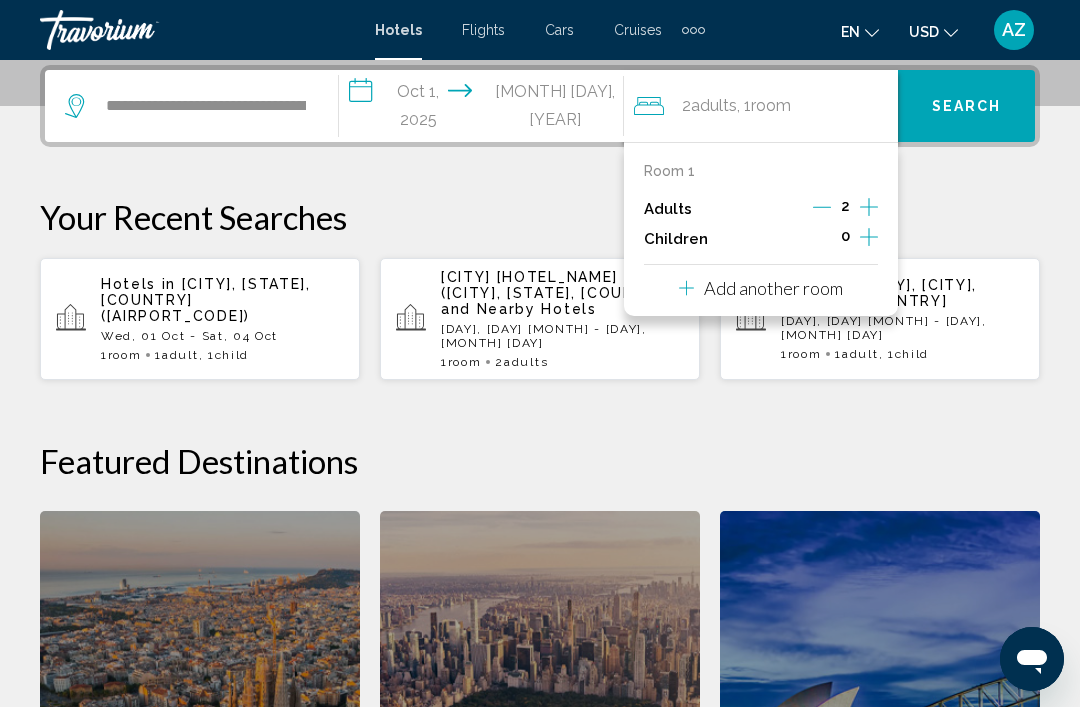 click at bounding box center (869, 239) 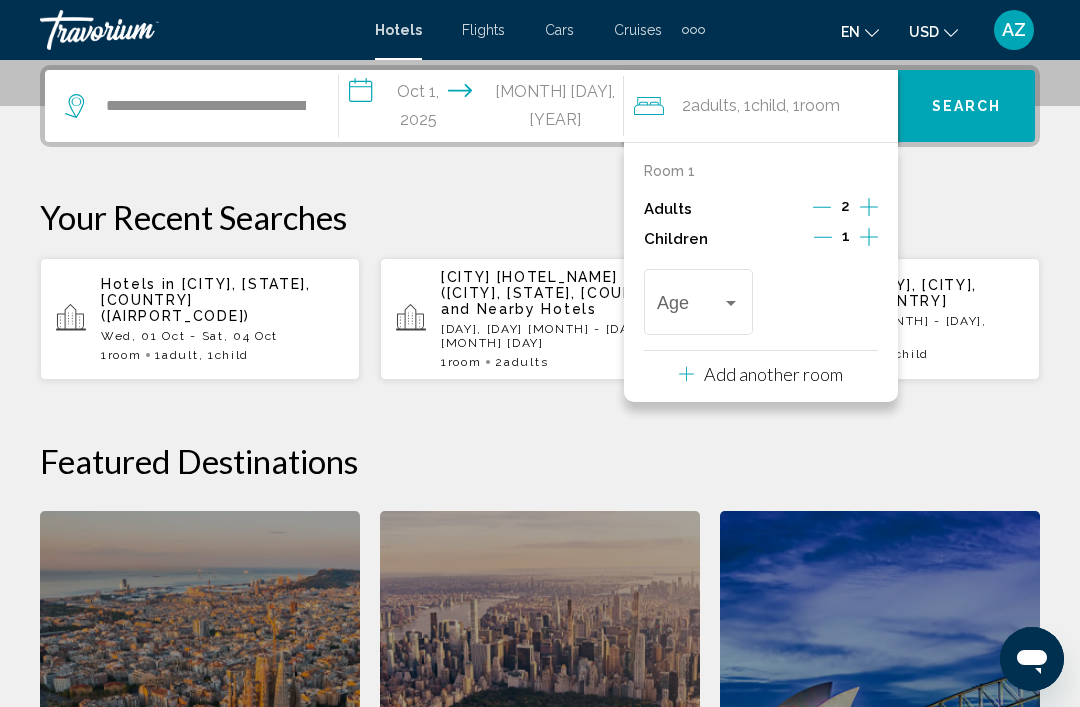 click 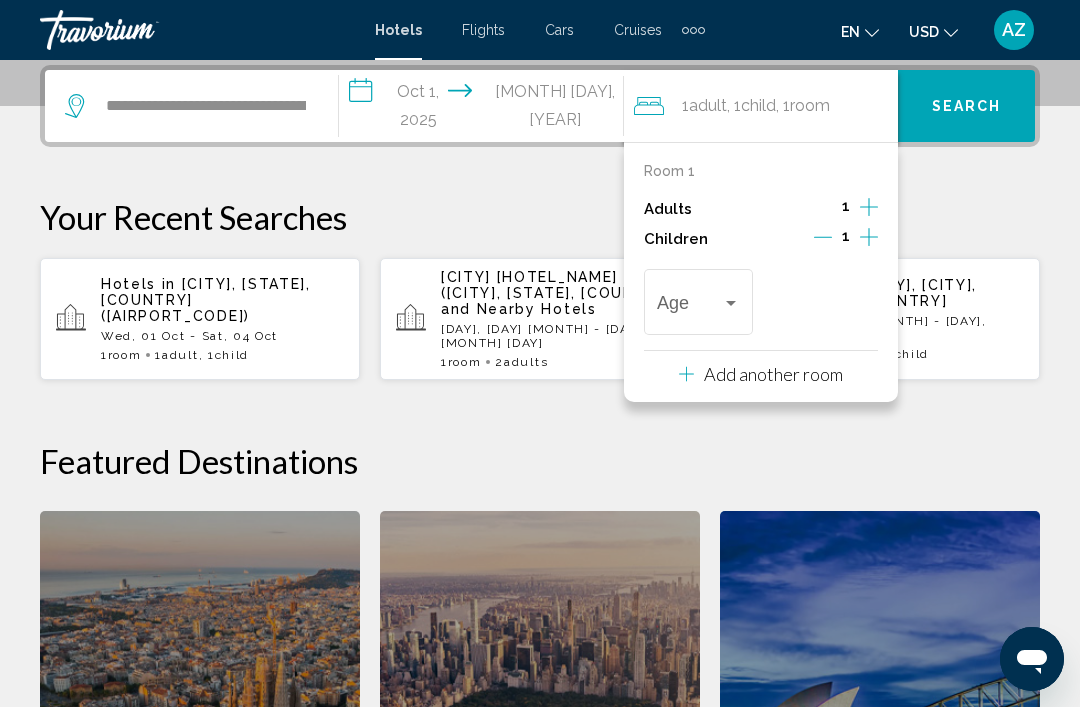 click at bounding box center (731, 303) 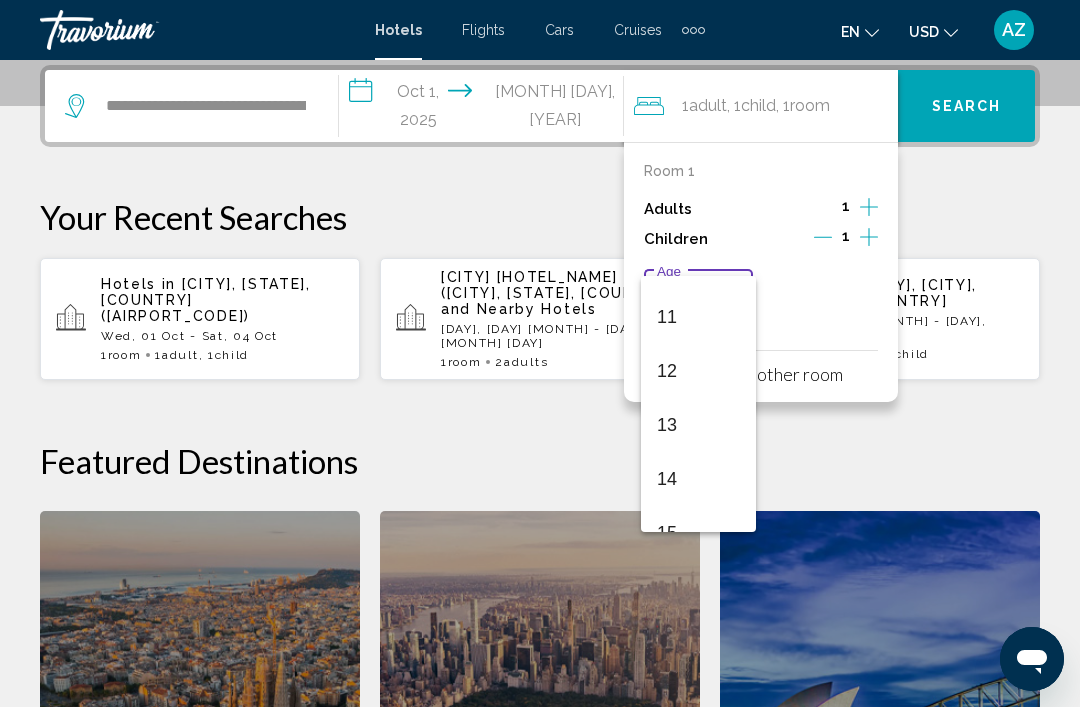 scroll, scrollTop: 621, scrollLeft: 0, axis: vertical 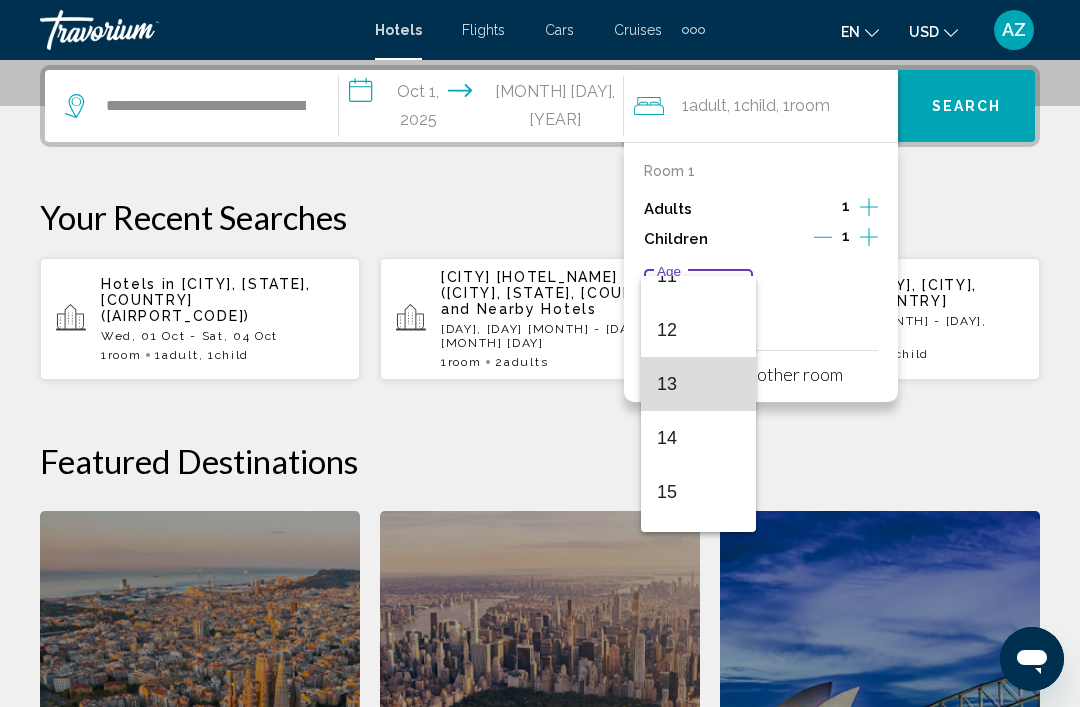 click on "13" at bounding box center [698, 384] 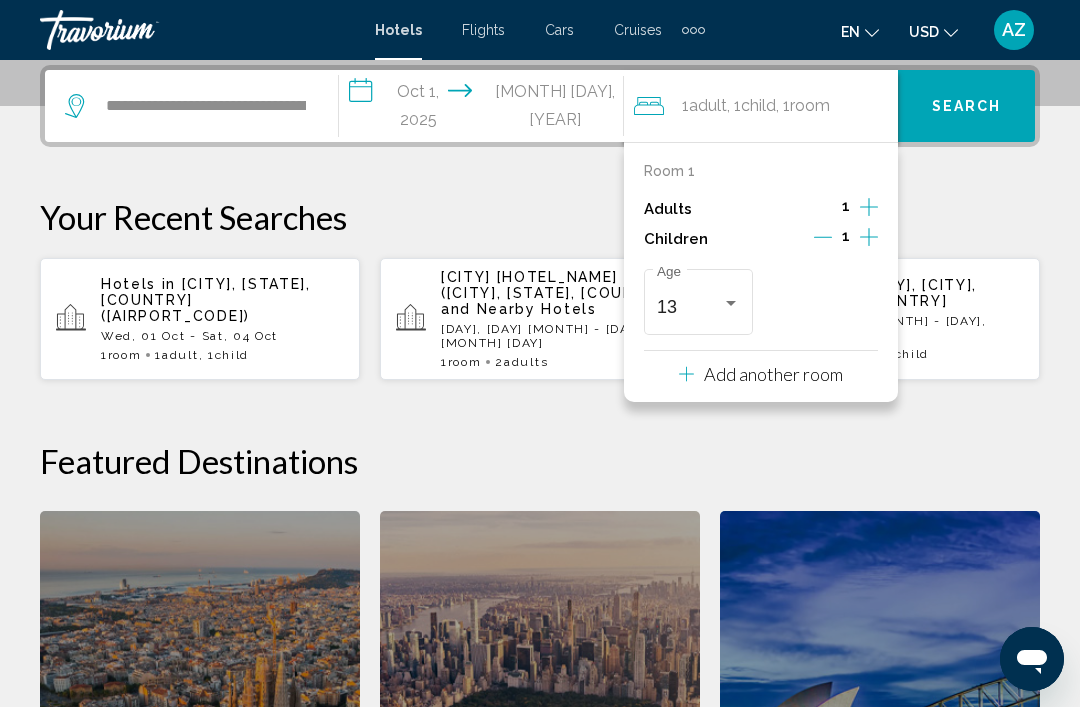 click on "Search" at bounding box center (967, 107) 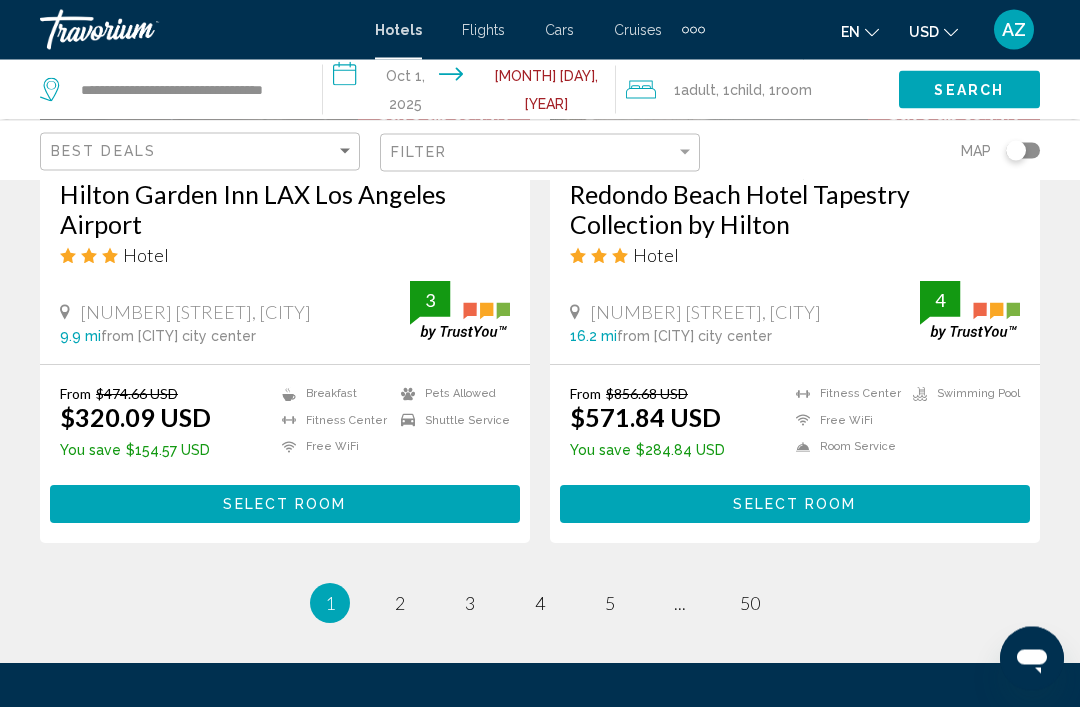 scroll, scrollTop: 4045, scrollLeft: 0, axis: vertical 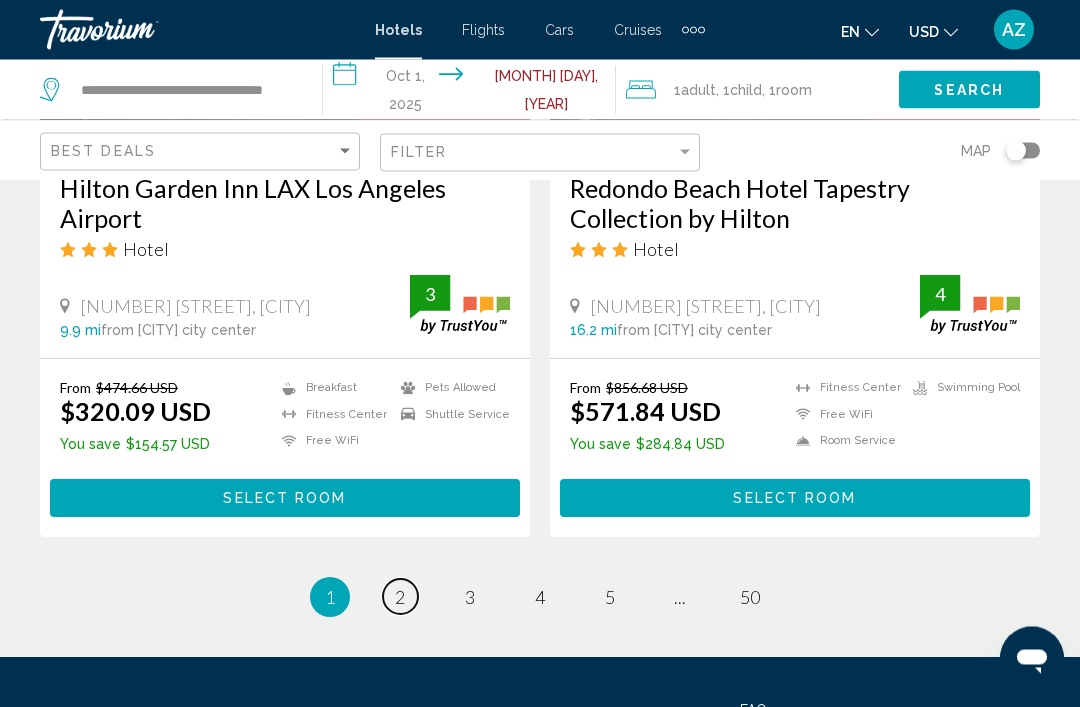 click on "2" at bounding box center [400, 598] 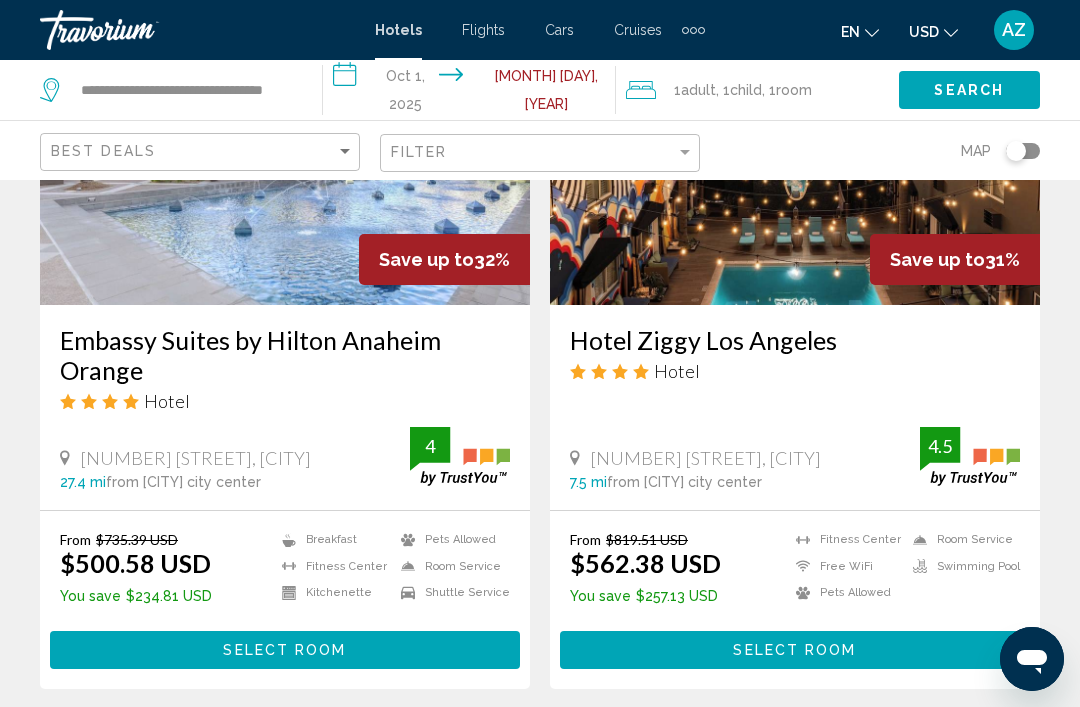 scroll, scrollTop: 1008, scrollLeft: 0, axis: vertical 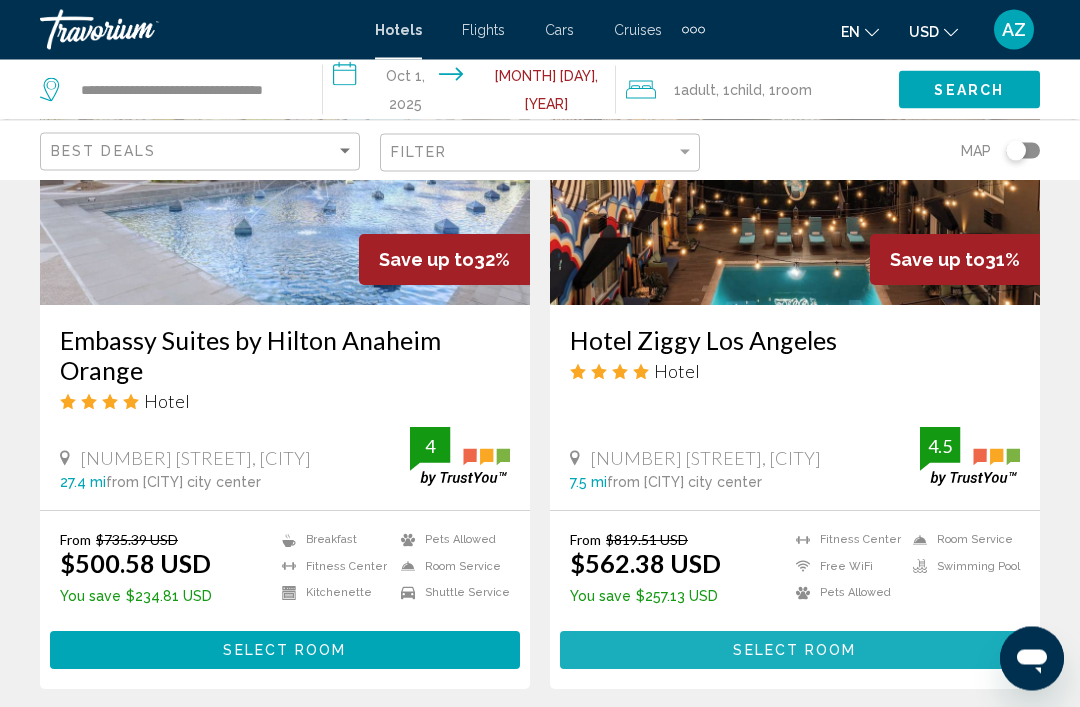 click on "Select Room" at bounding box center (794, 652) 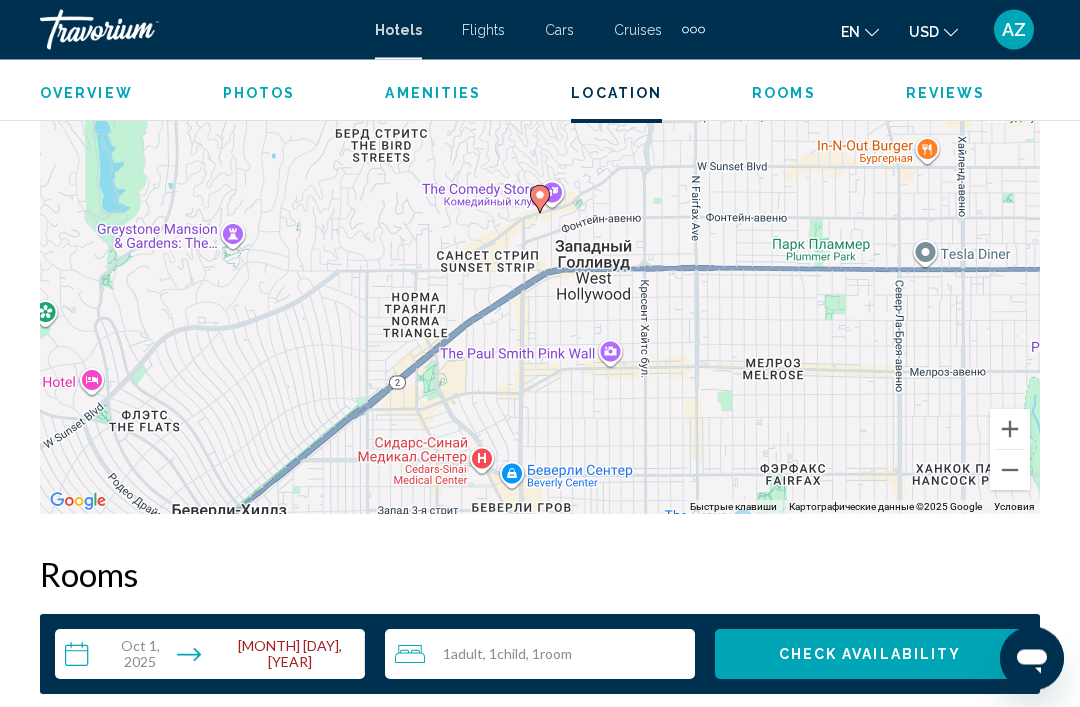 scroll, scrollTop: 2448, scrollLeft: 0, axis: vertical 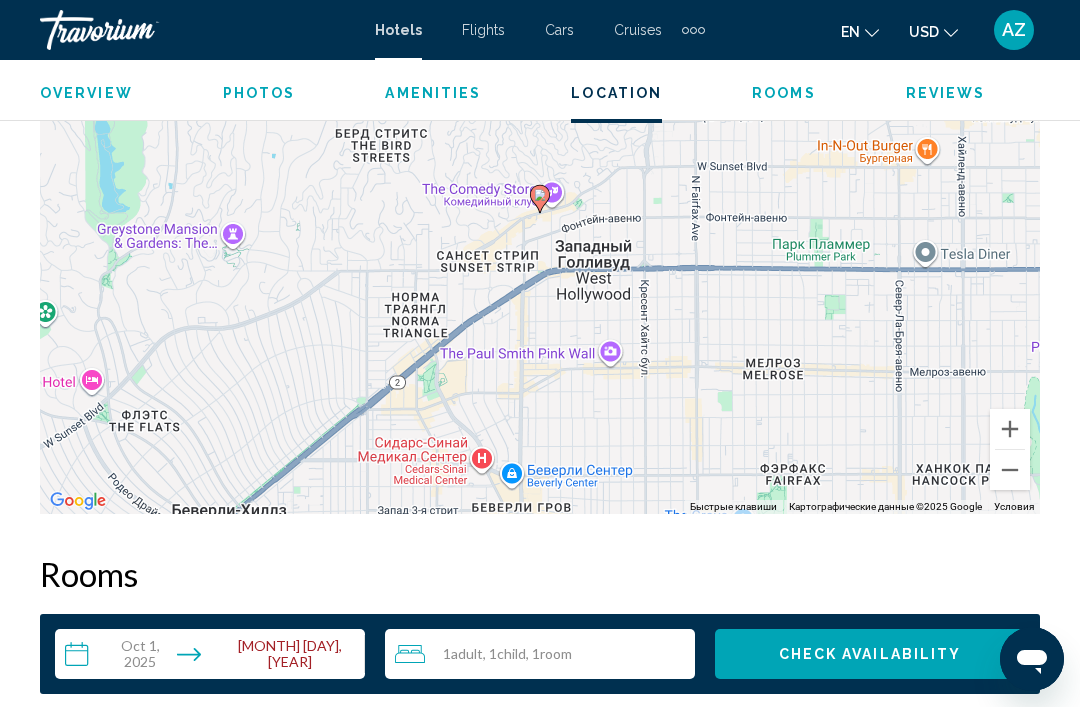 click at bounding box center [1010, 470] 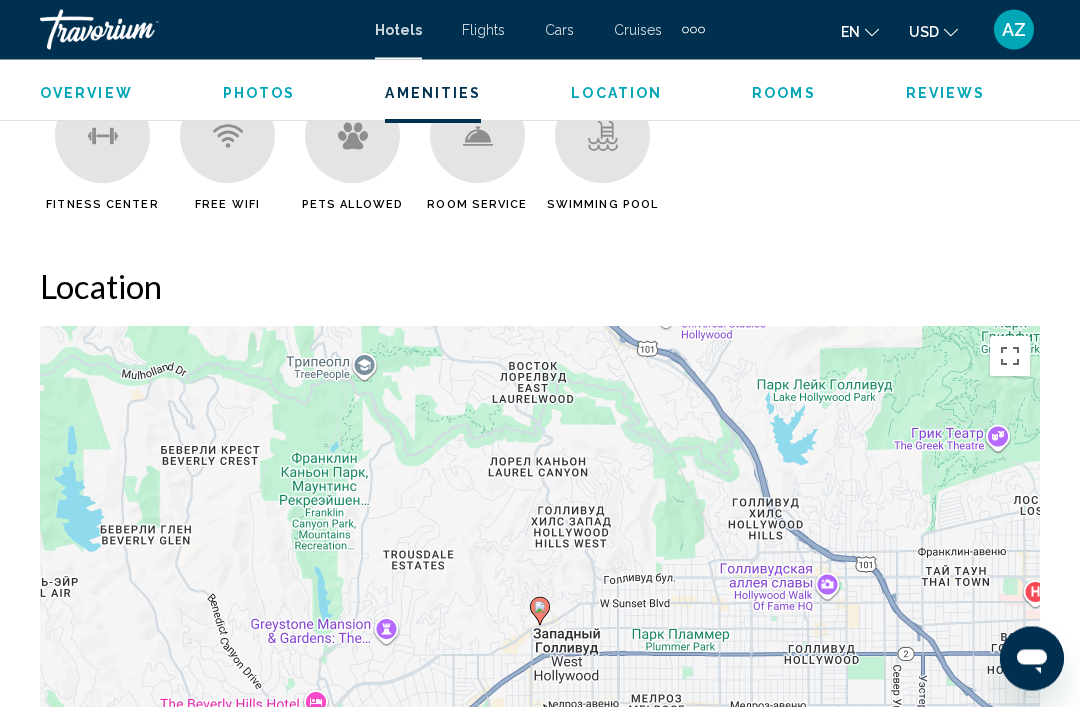 scroll, scrollTop: 2031, scrollLeft: 0, axis: vertical 